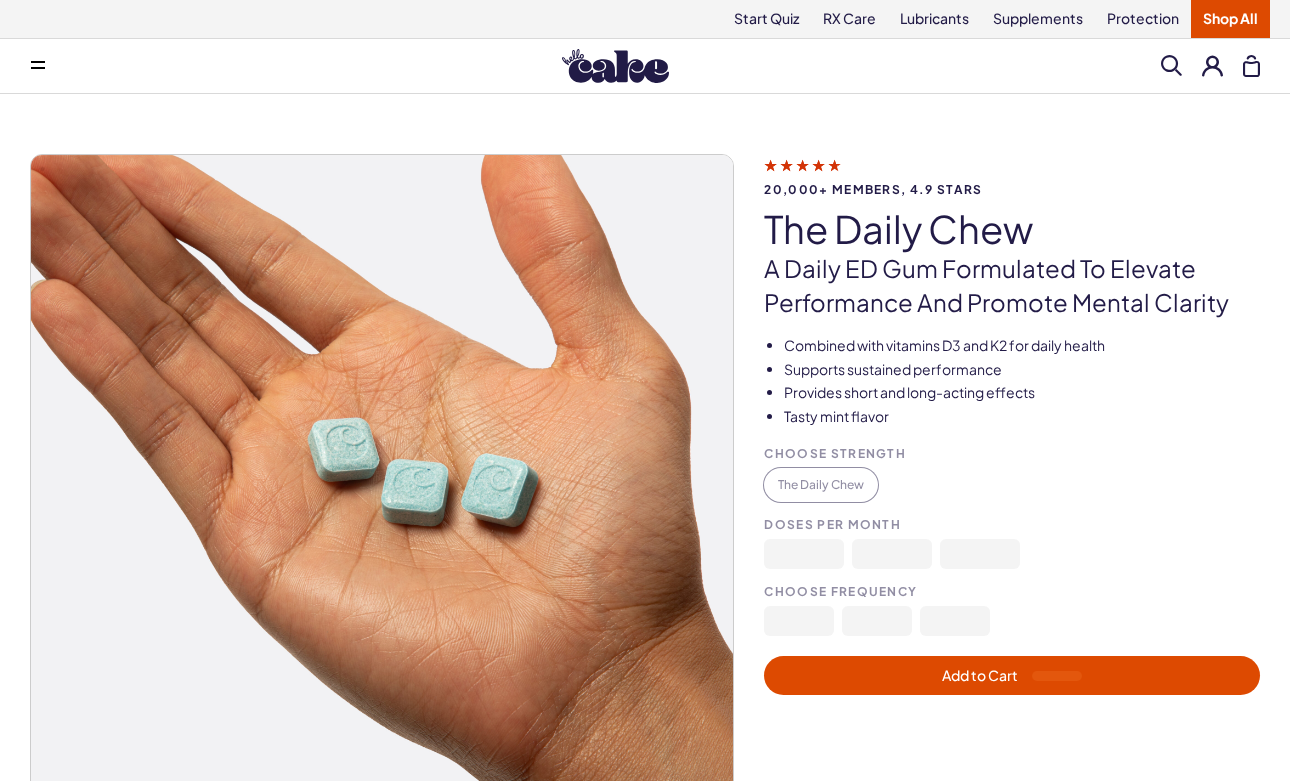 scroll, scrollTop: 0, scrollLeft: 0, axis: both 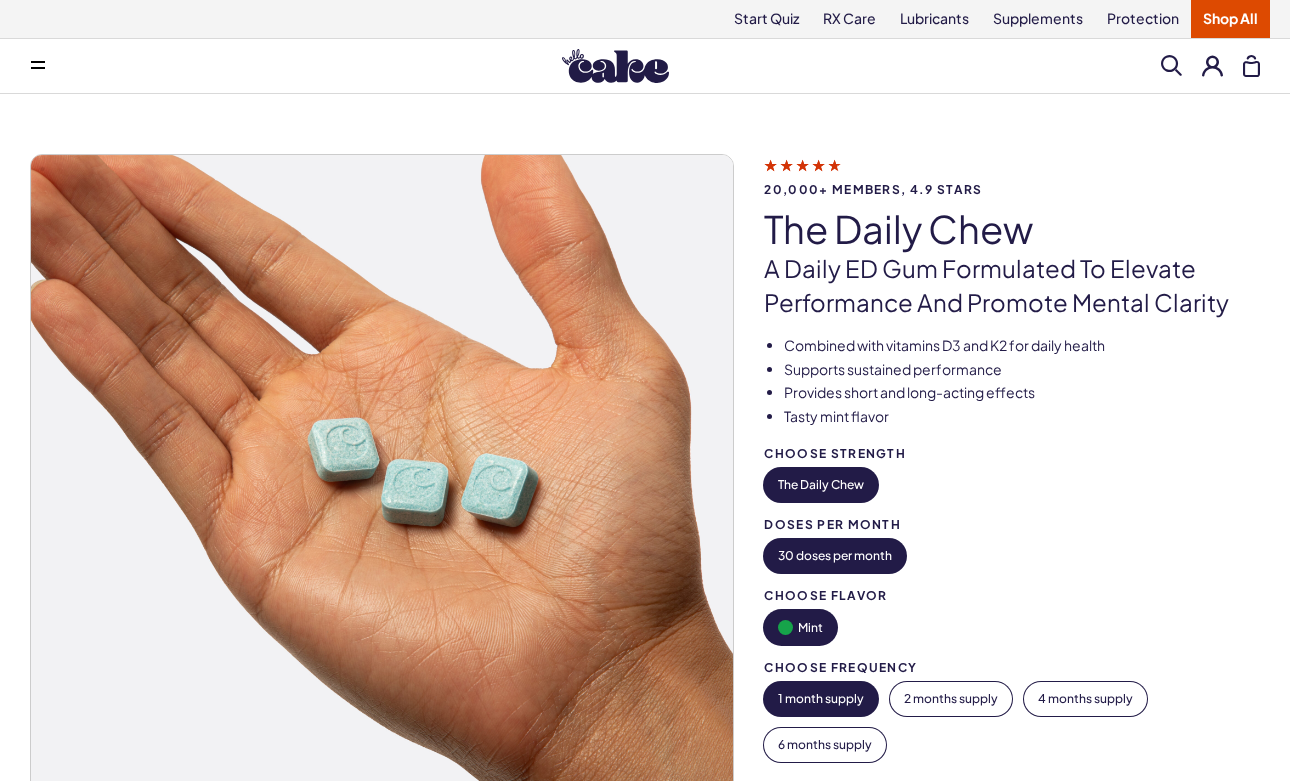 click on "20,000+ members, 4.9 stars
The Daily Chew
A Daily ED Gum Formulated To Elevate Performance And Promote Mental Clarity
Combined with vitamins D3 and K2 for daily health
Supports sustained performance
Provides short and long-acting effects
Tasty mint flavor
Choose Strength The Daily Chew Mint    -" at bounding box center (1012, 519) 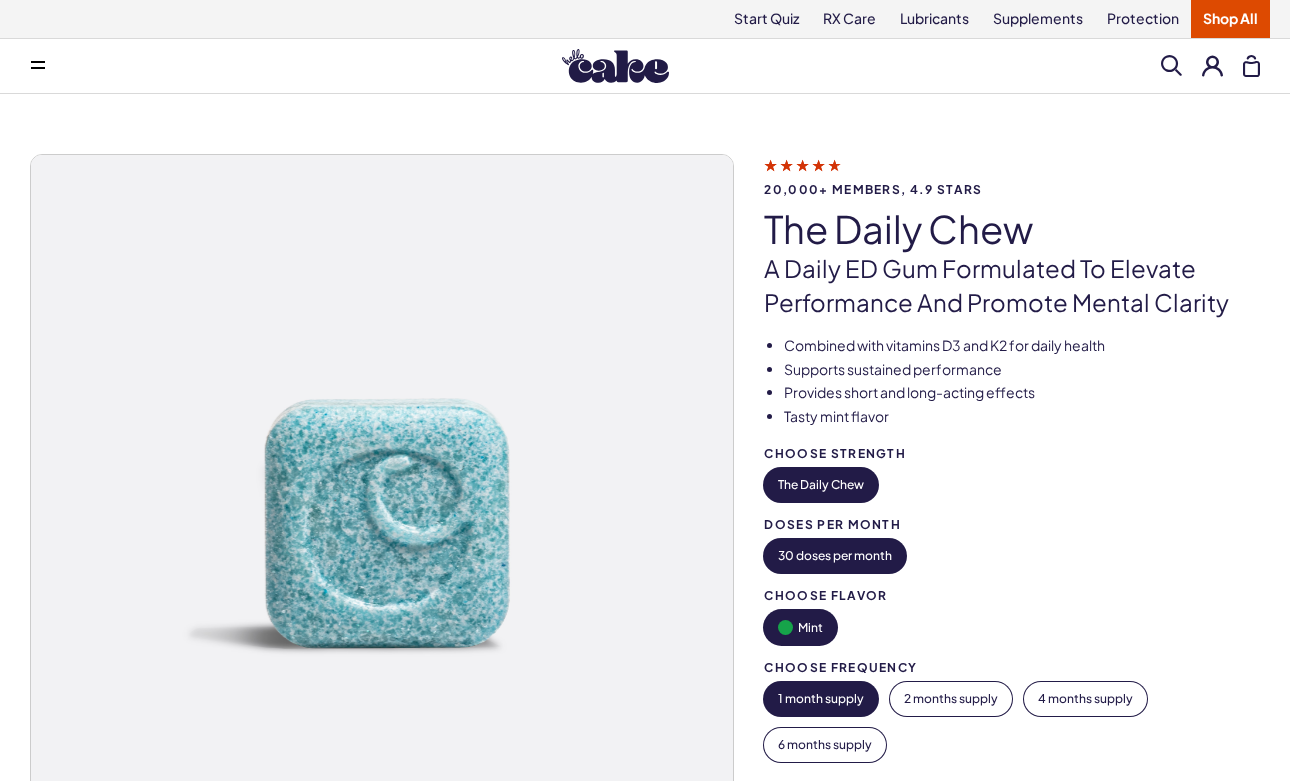 click at bounding box center [38, 66] 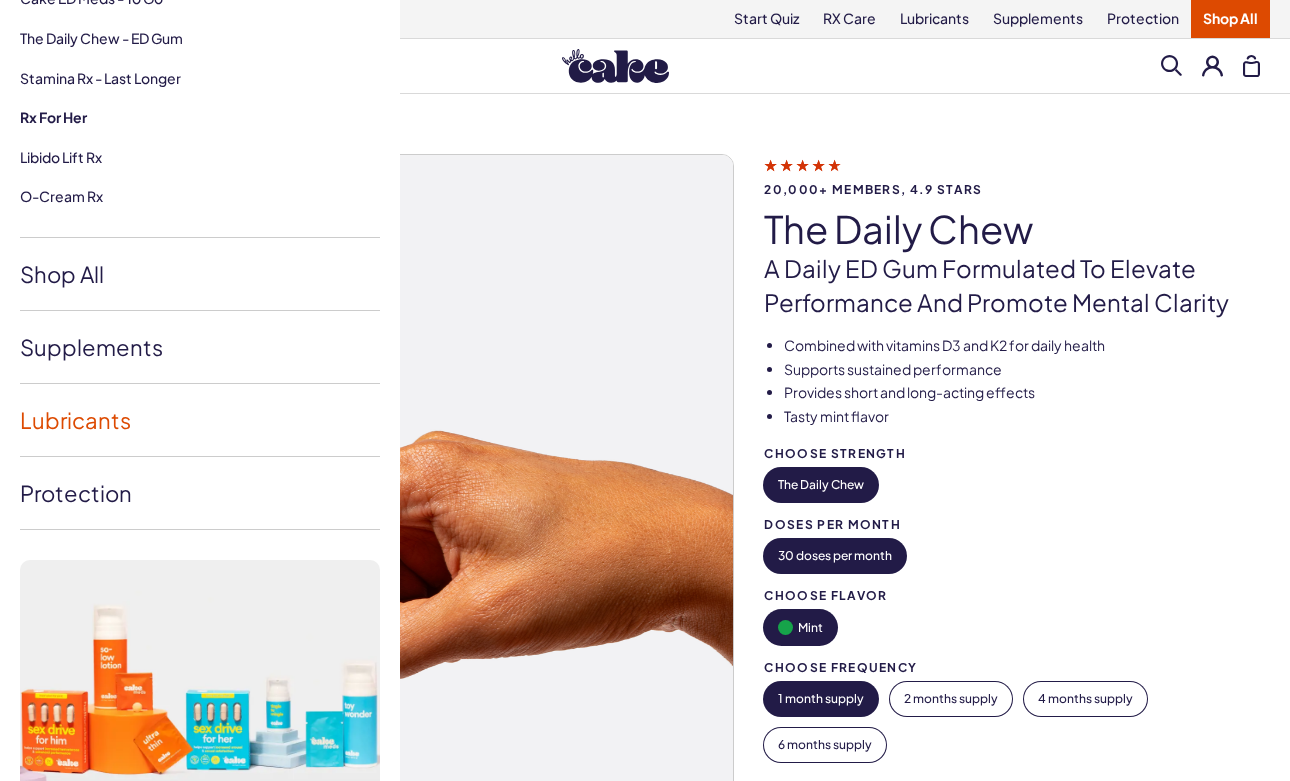 scroll, scrollTop: 373, scrollLeft: 0, axis: vertical 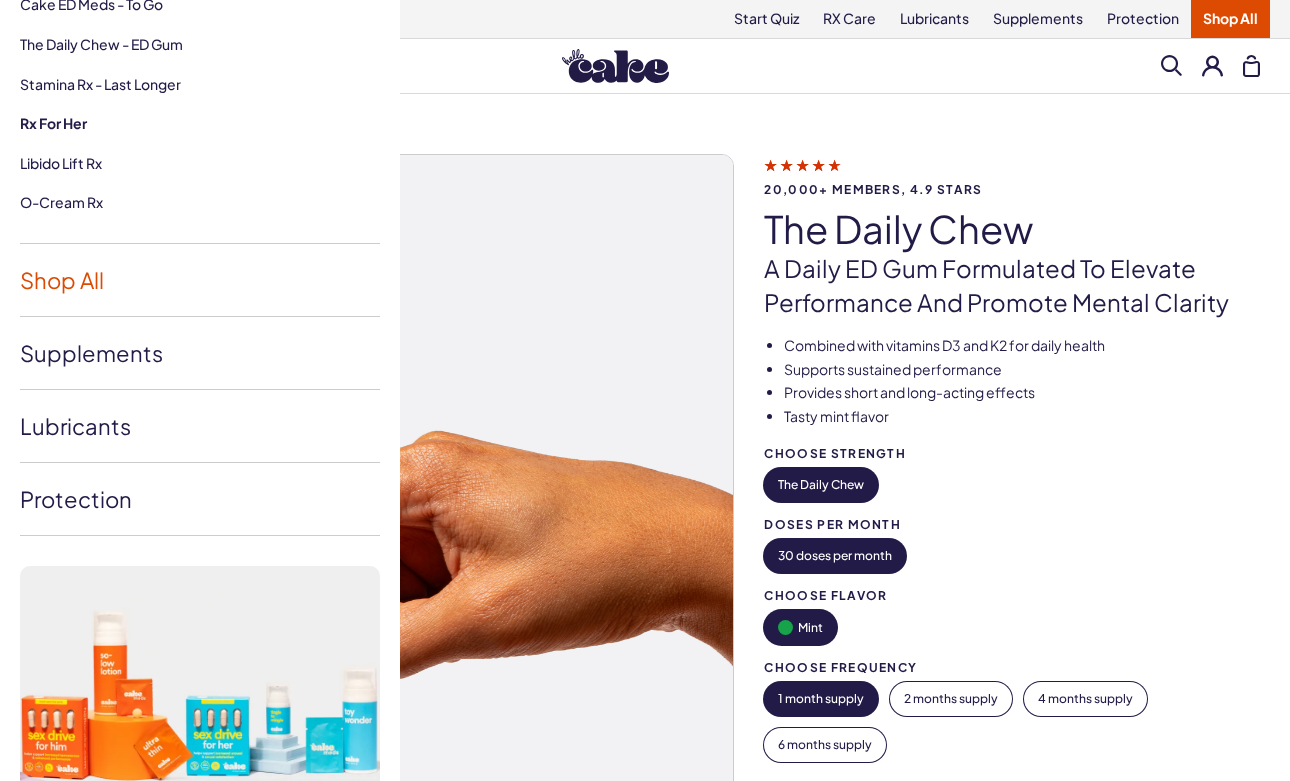 click on "Shop All" at bounding box center (200, 280) 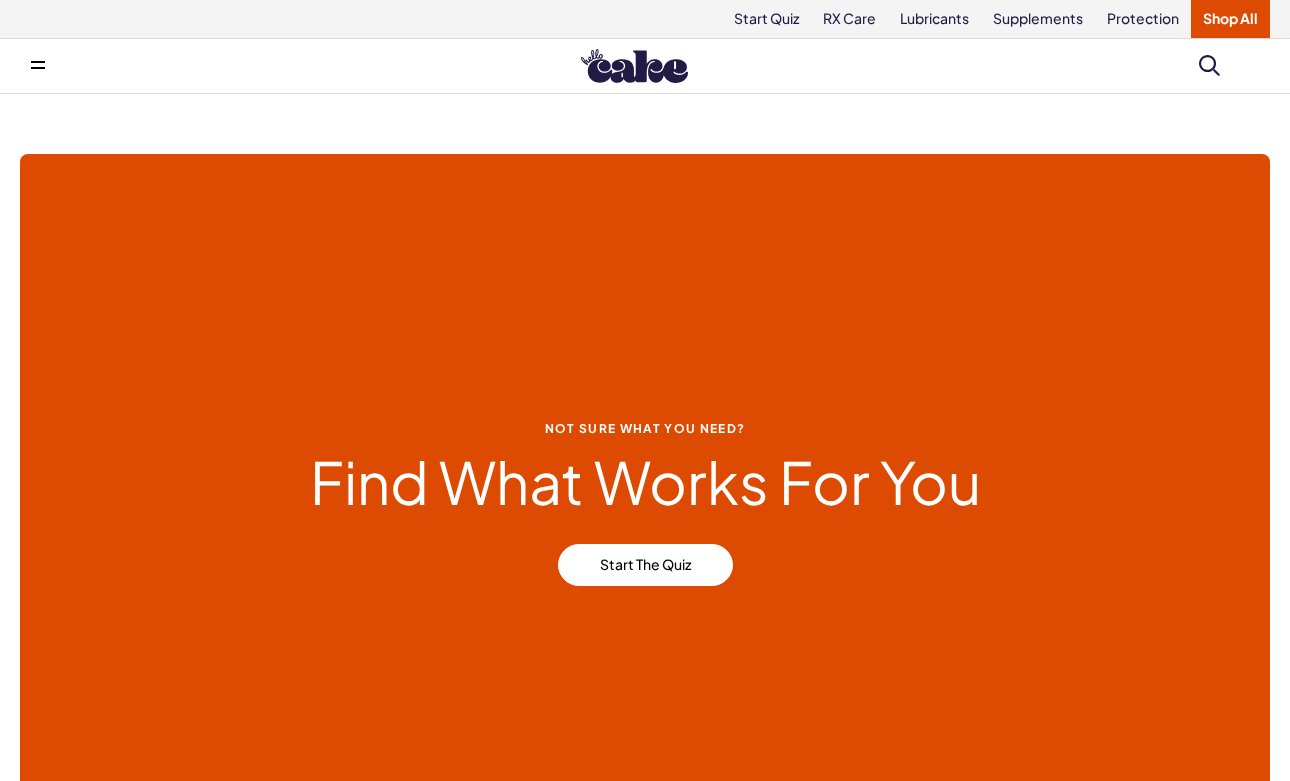 scroll, scrollTop: 0, scrollLeft: 0, axis: both 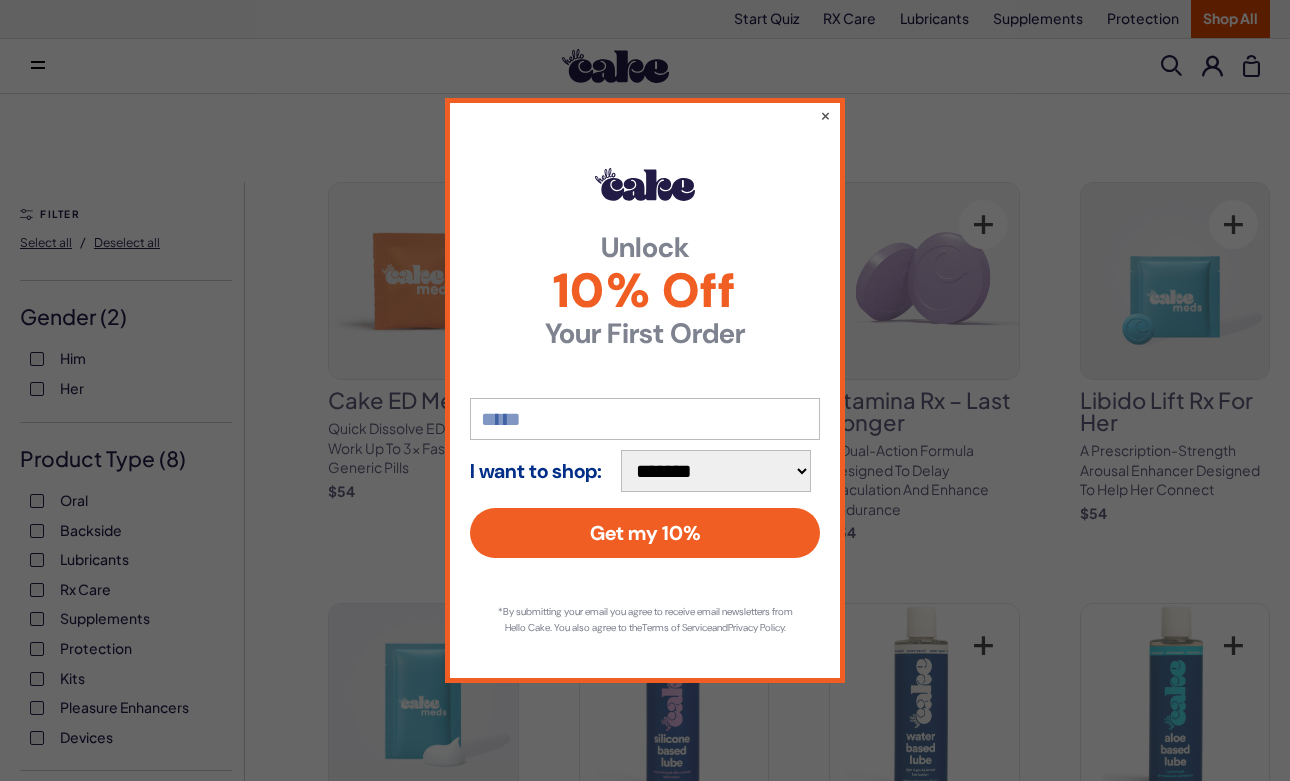 click on "**********" at bounding box center (645, 390) 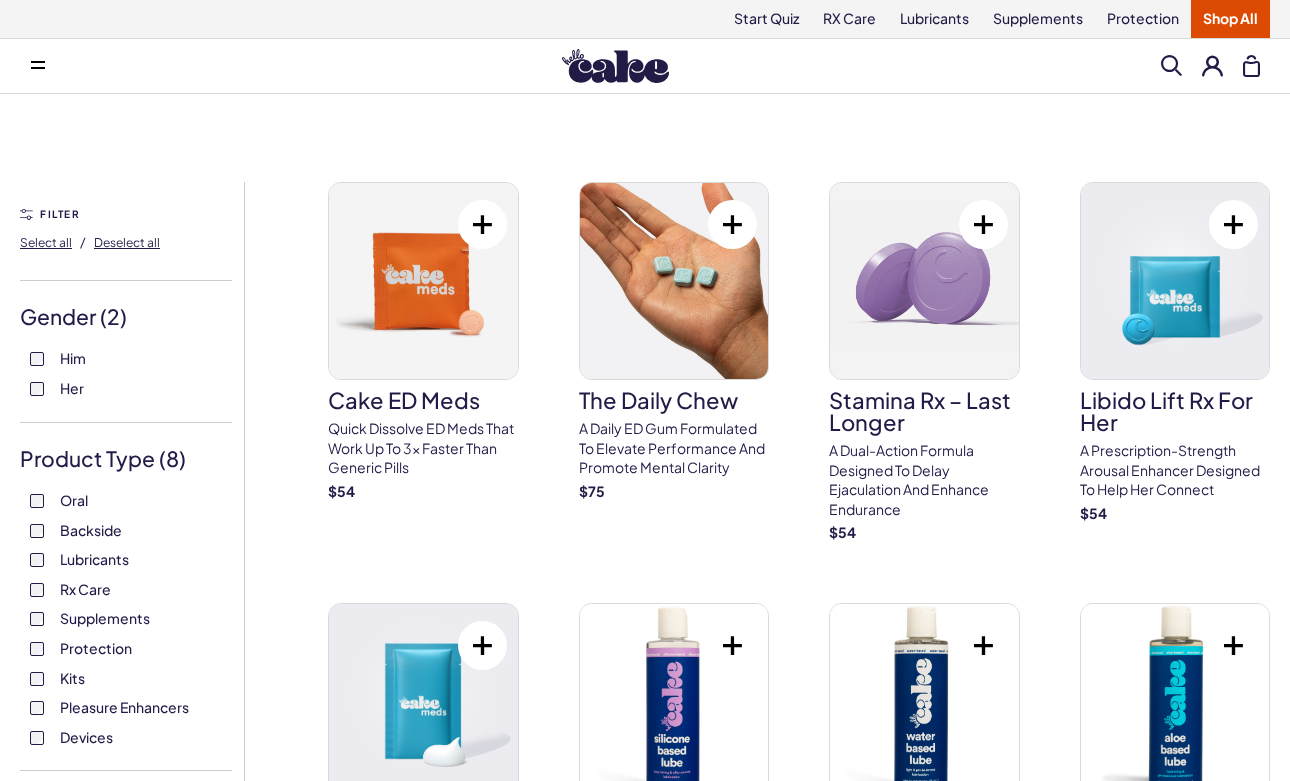 scroll, scrollTop: 0, scrollLeft: 0, axis: both 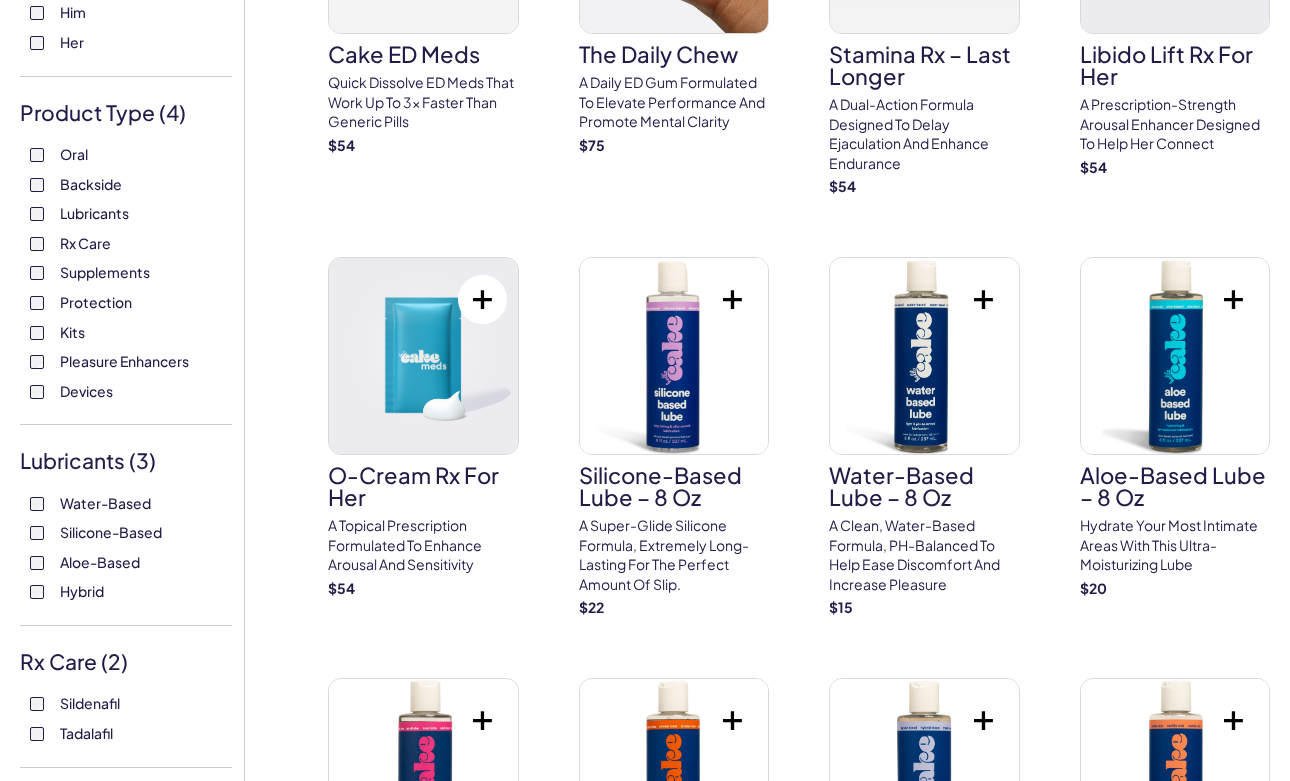 click on "Water-Based" at bounding box center [126, 13] 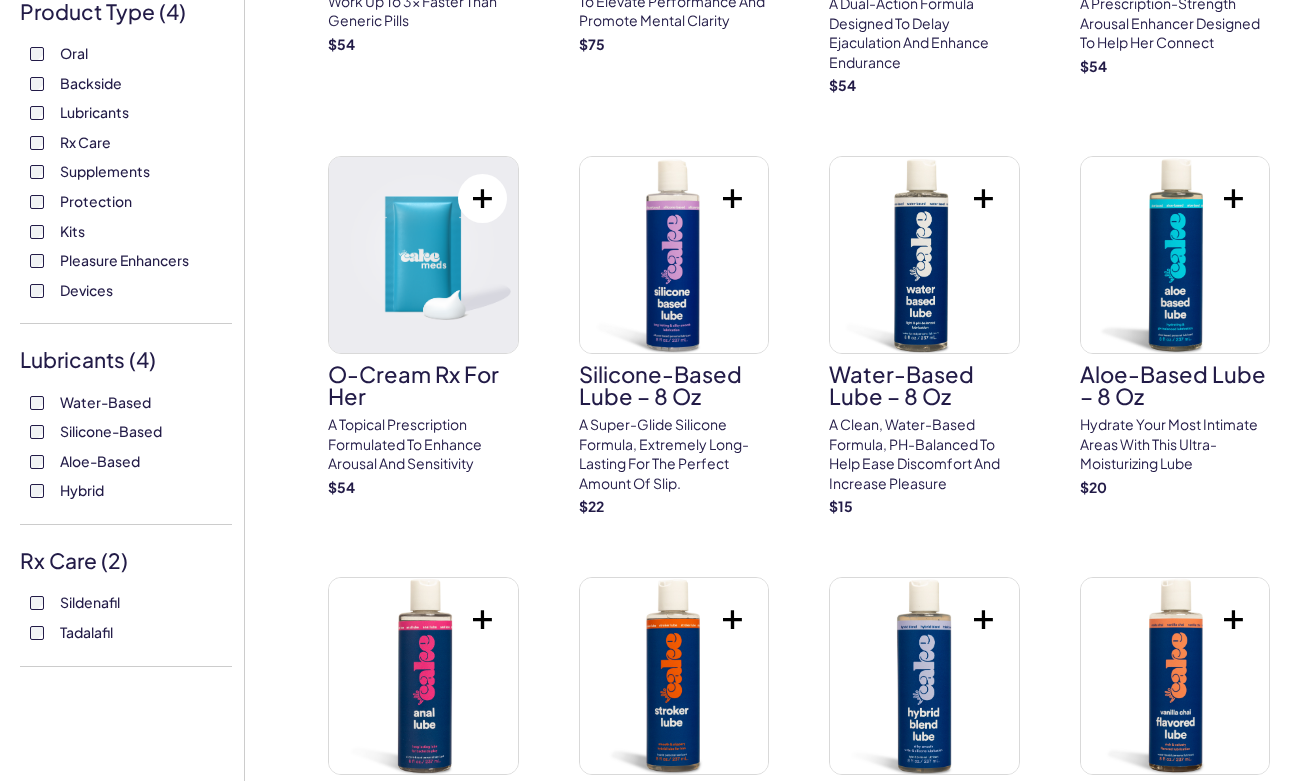 scroll, scrollTop: 0, scrollLeft: 0, axis: both 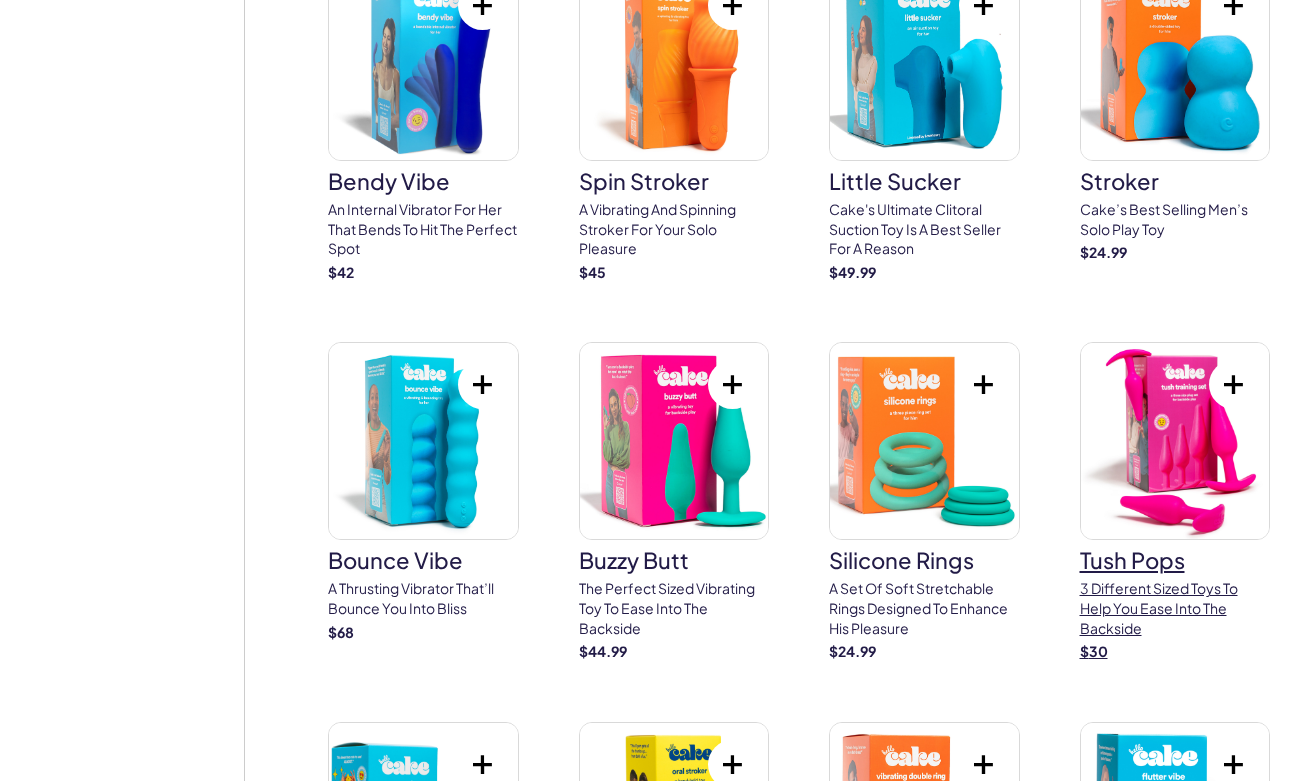 click on "tush pops" at bounding box center (1175, 560) 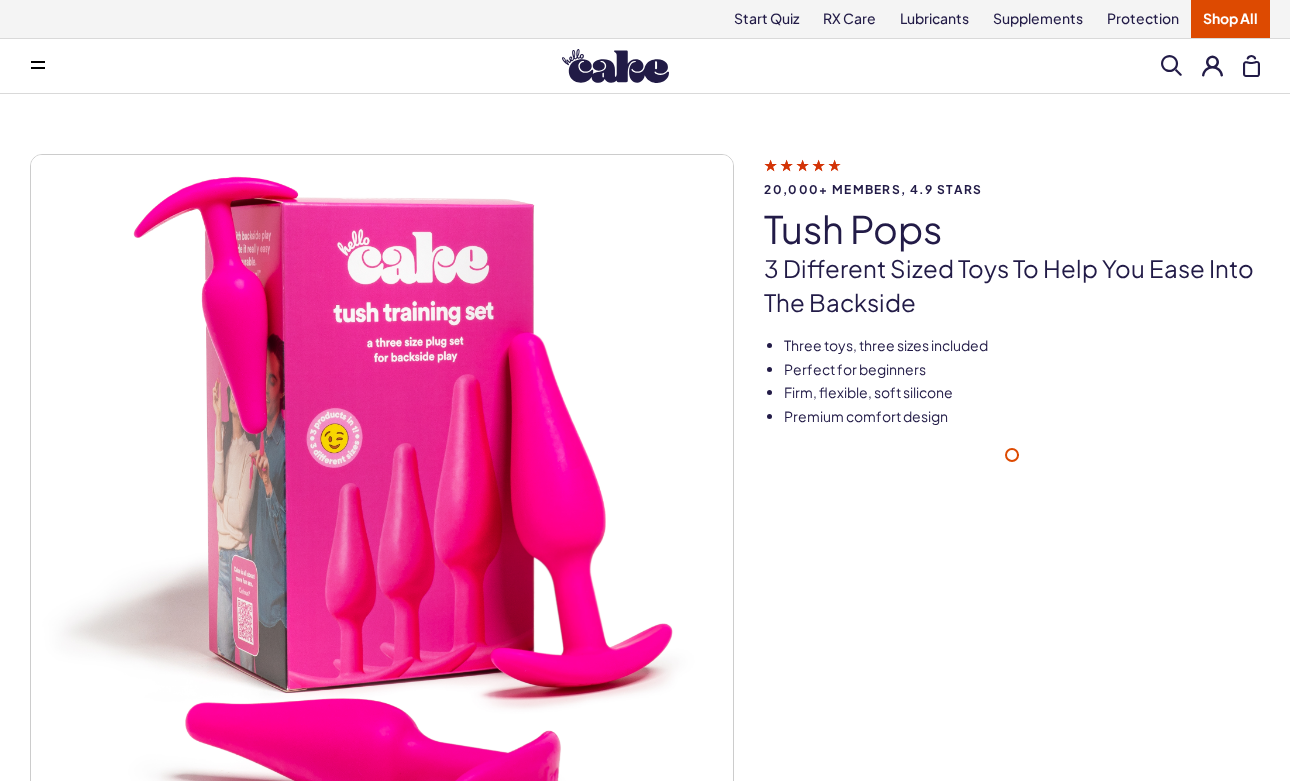 scroll, scrollTop: 0, scrollLeft: 0, axis: both 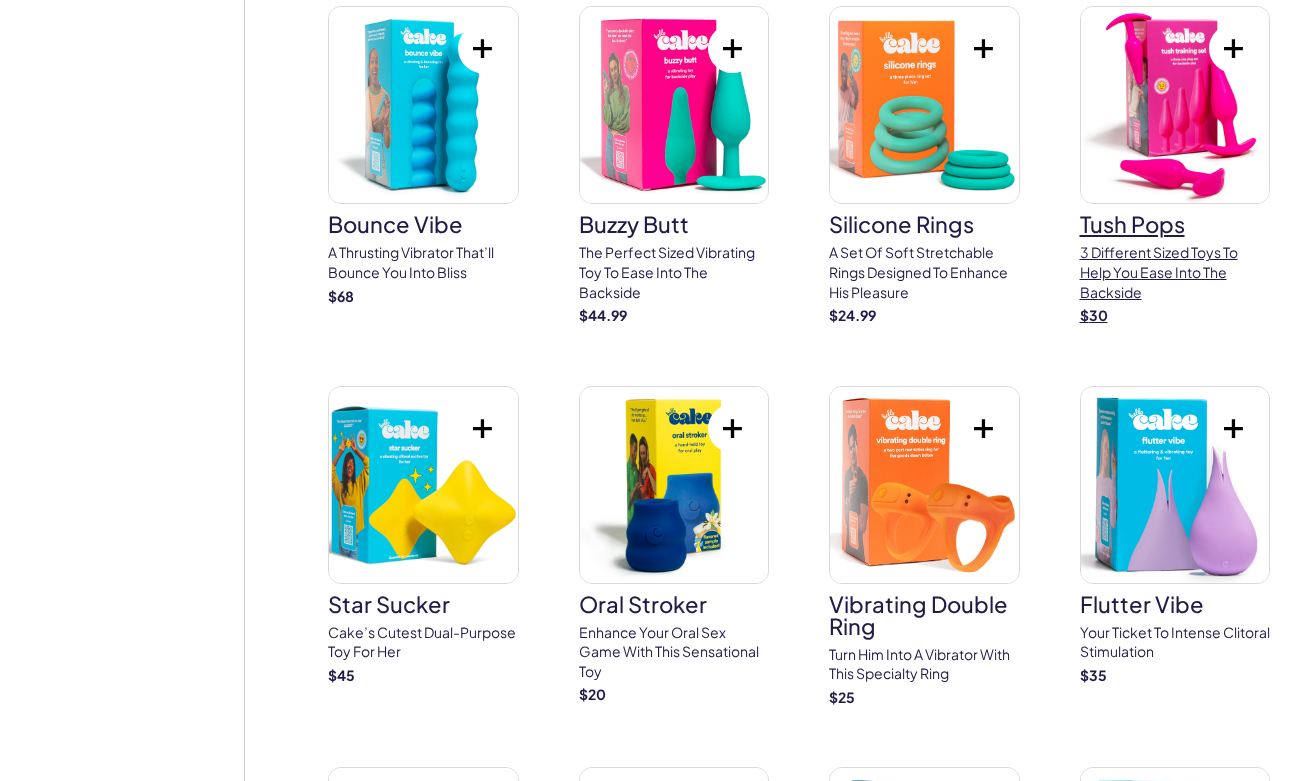 click on "tush pops" at bounding box center [1175, 224] 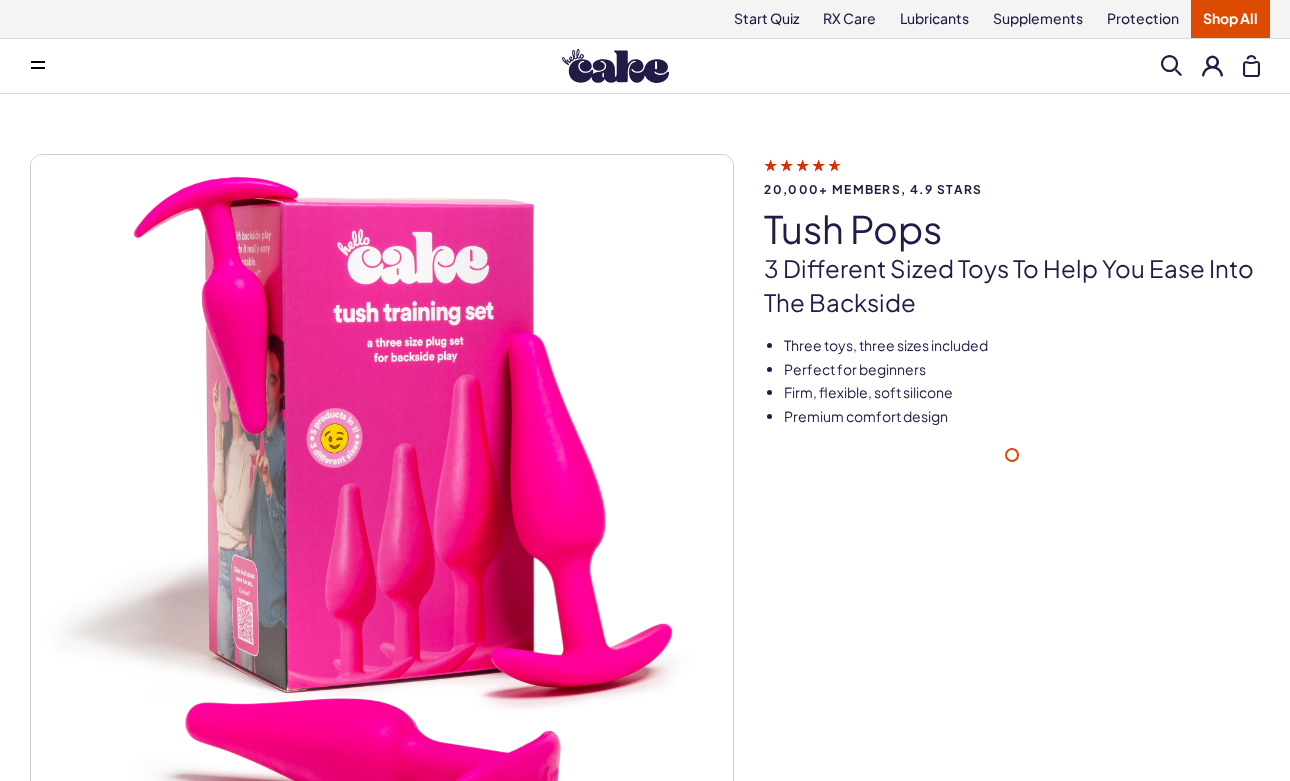 scroll, scrollTop: 0, scrollLeft: 0, axis: both 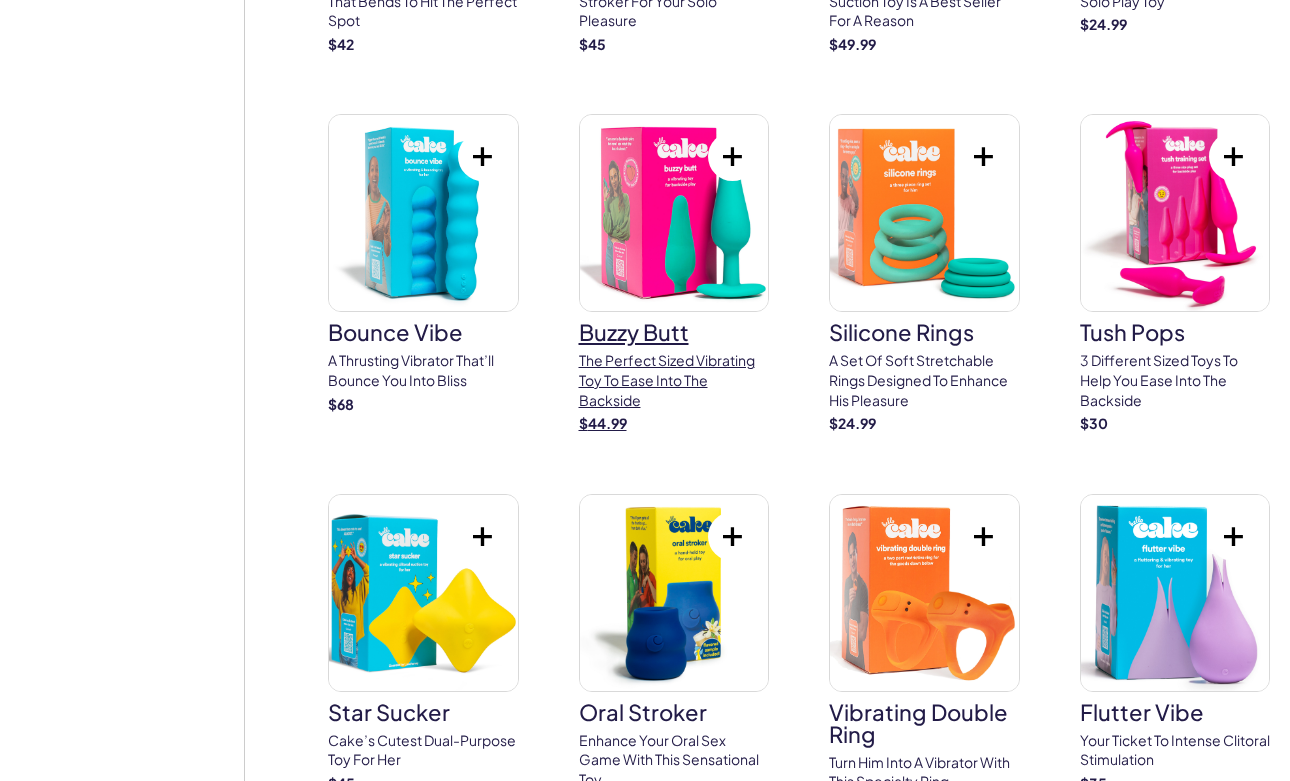 click on "buzzy butt" at bounding box center [674, 332] 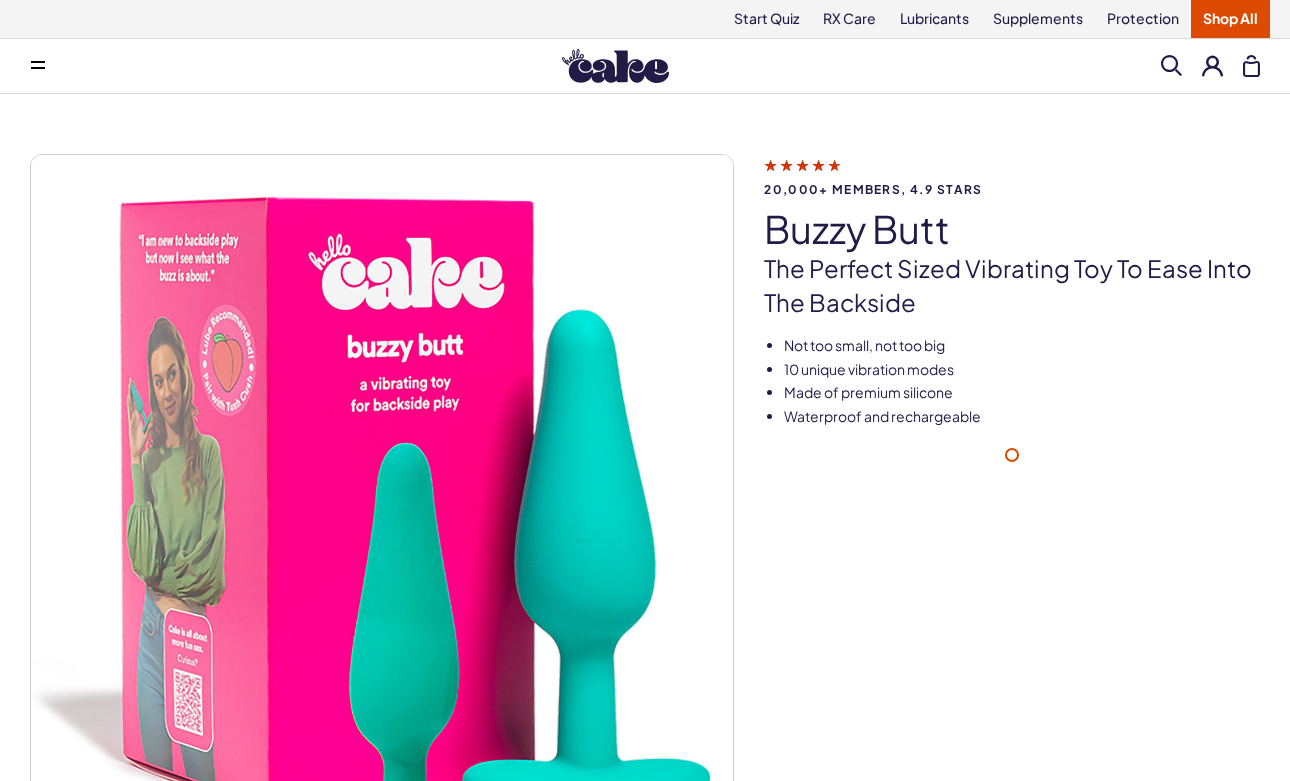 scroll, scrollTop: 0, scrollLeft: 0, axis: both 